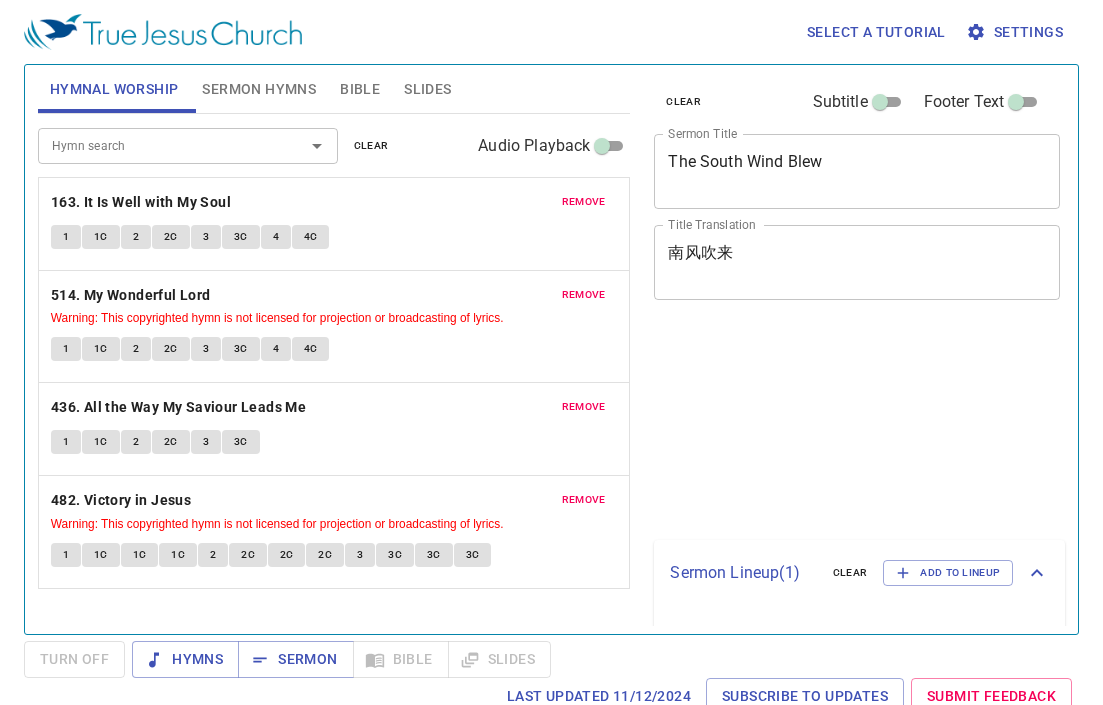 scroll, scrollTop: 0, scrollLeft: 0, axis: both 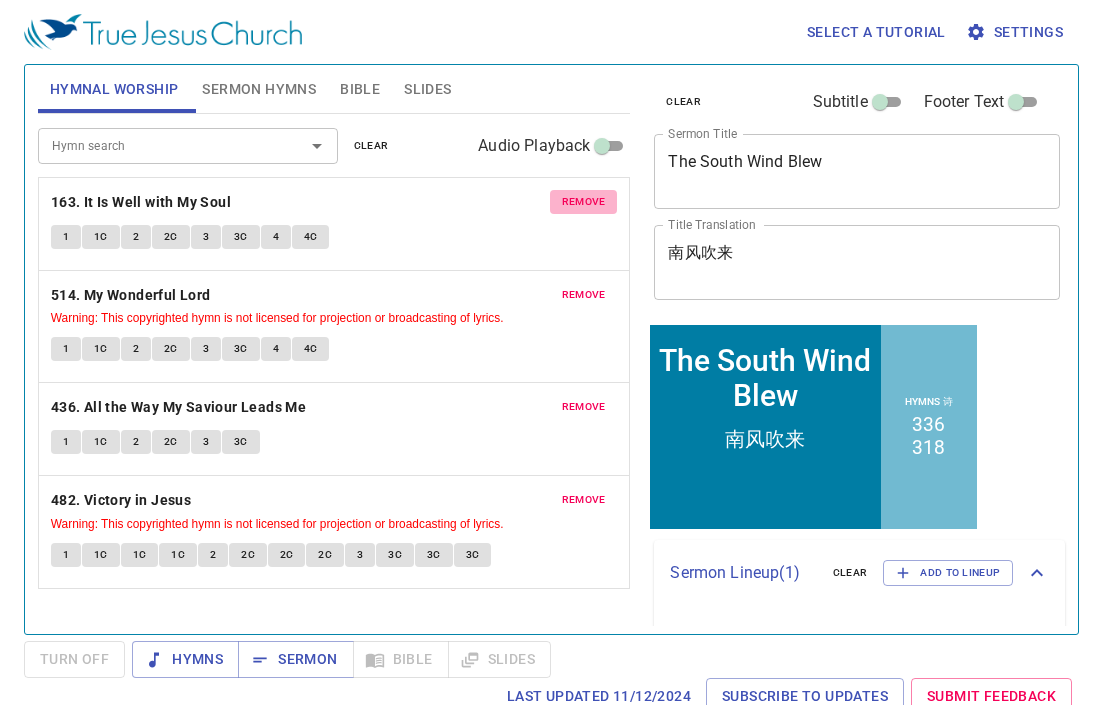click on "remove" at bounding box center [584, 202] 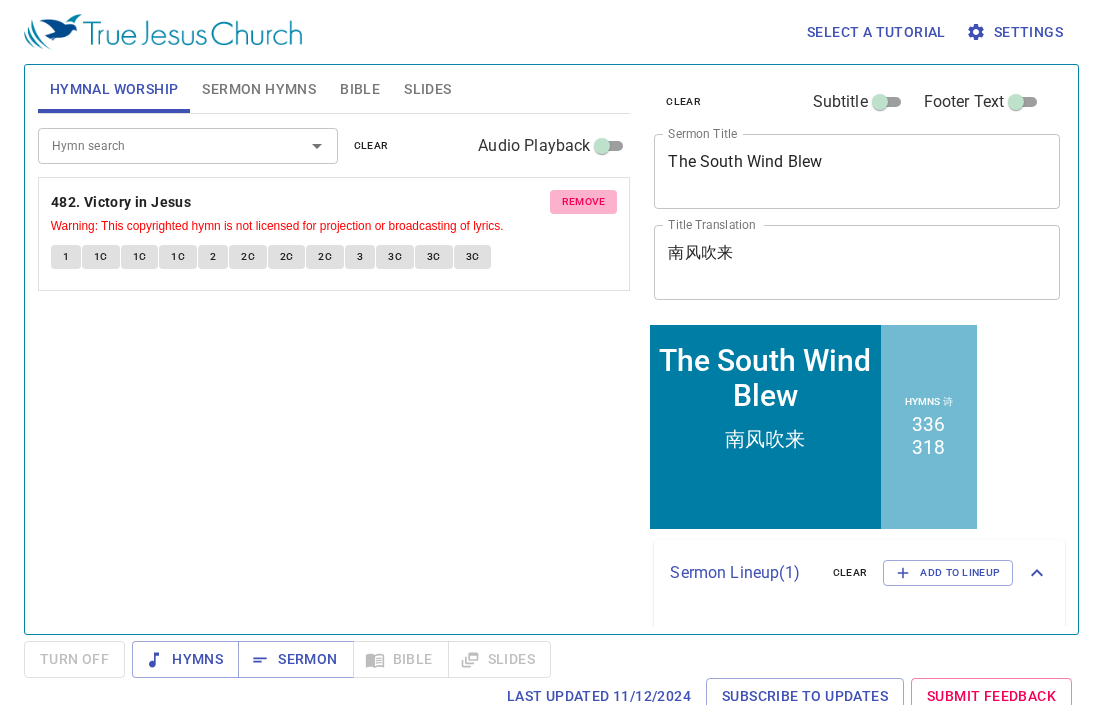 click on "remove" at bounding box center [584, 202] 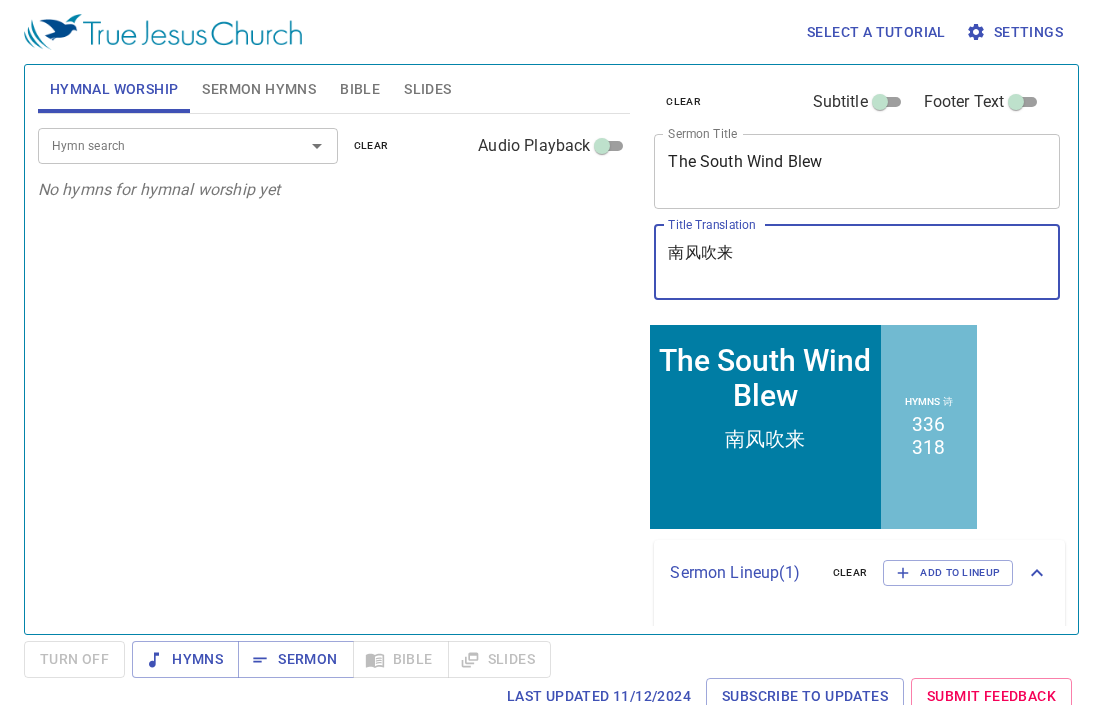 drag, startPoint x: 800, startPoint y: 247, endPoint x: 608, endPoint y: 243, distance: 192.04166 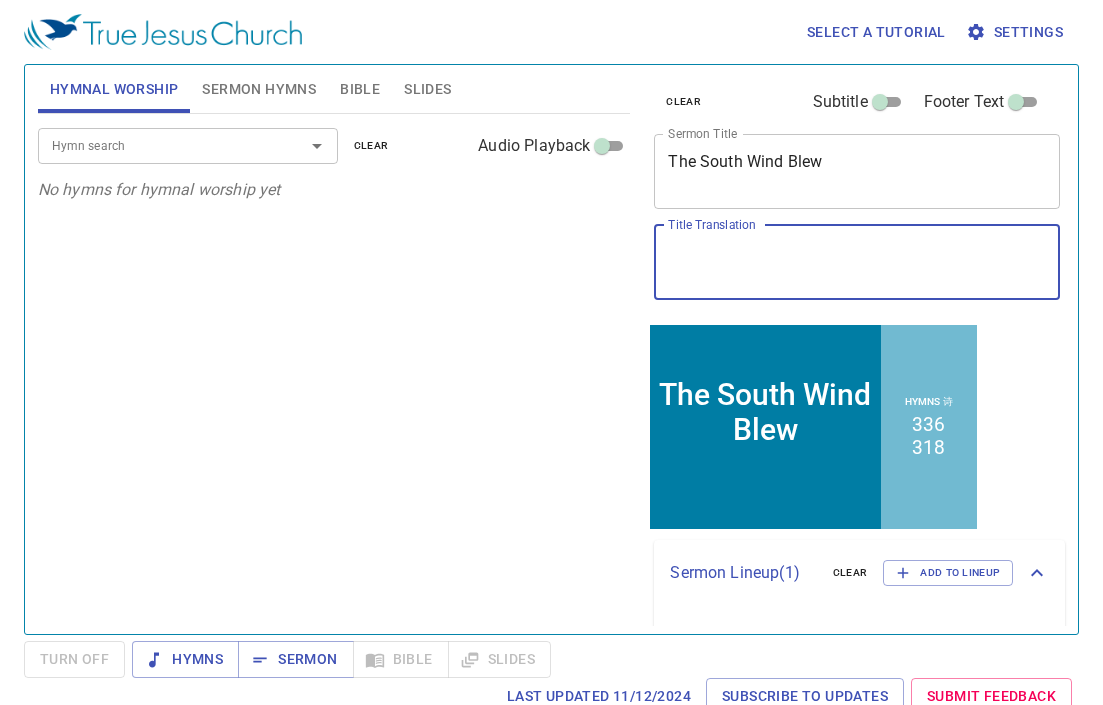 type 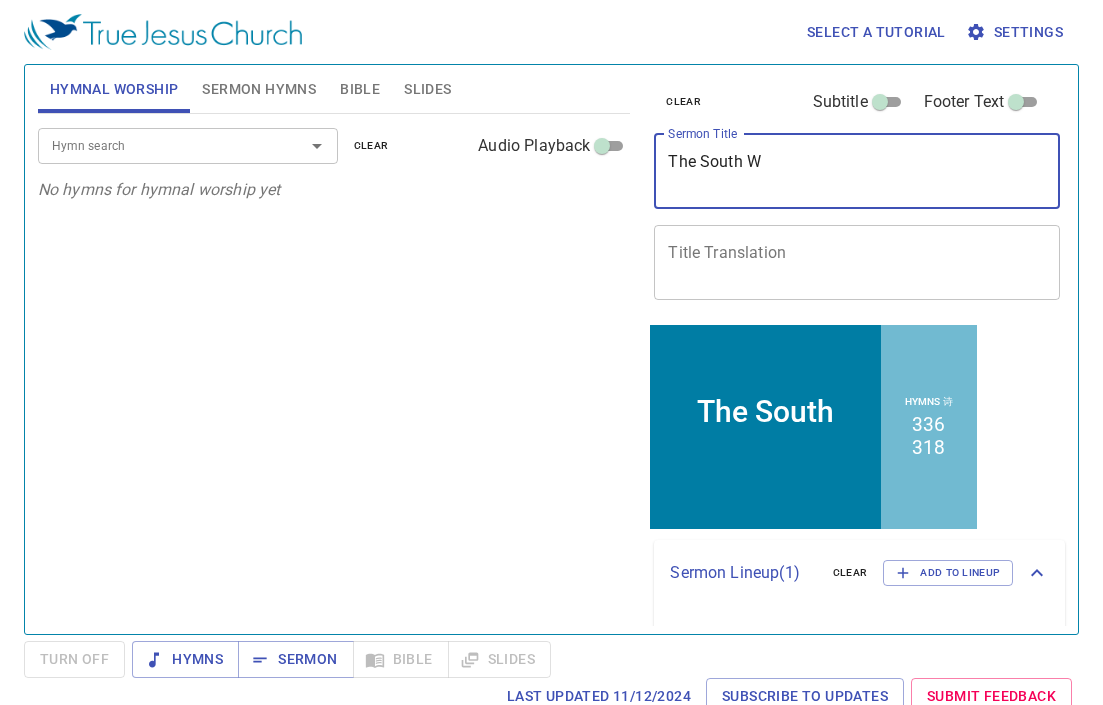type on "The South" 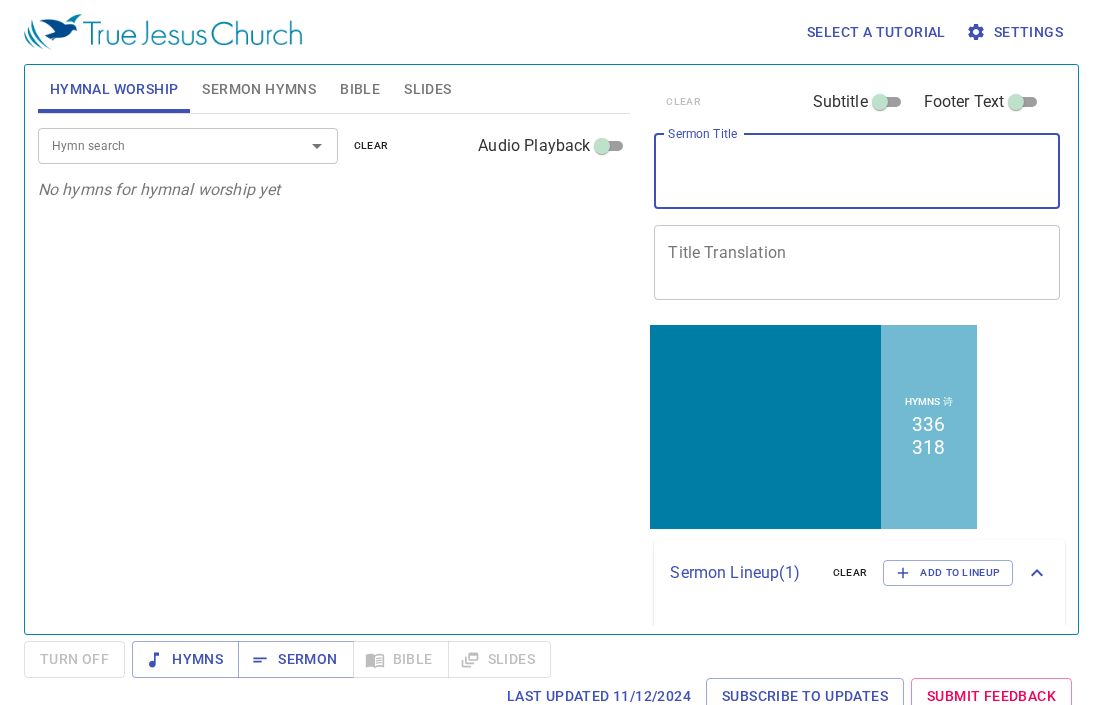 click on "Sermon Hymns" at bounding box center [259, 89] 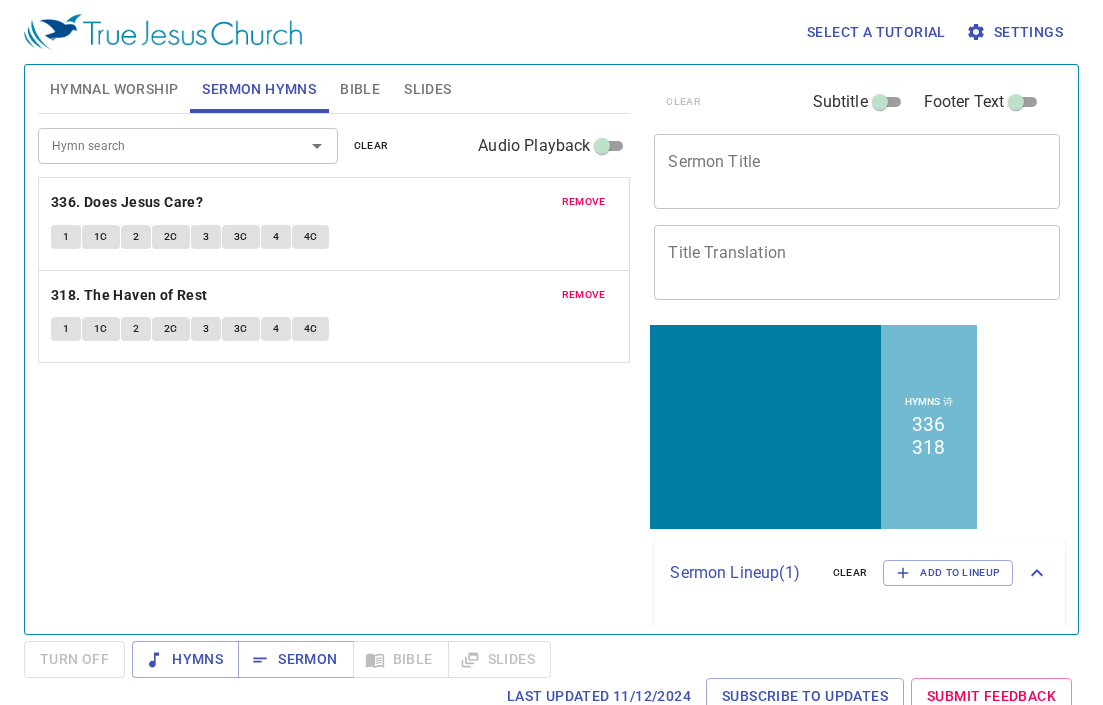click on "remove" at bounding box center [584, 202] 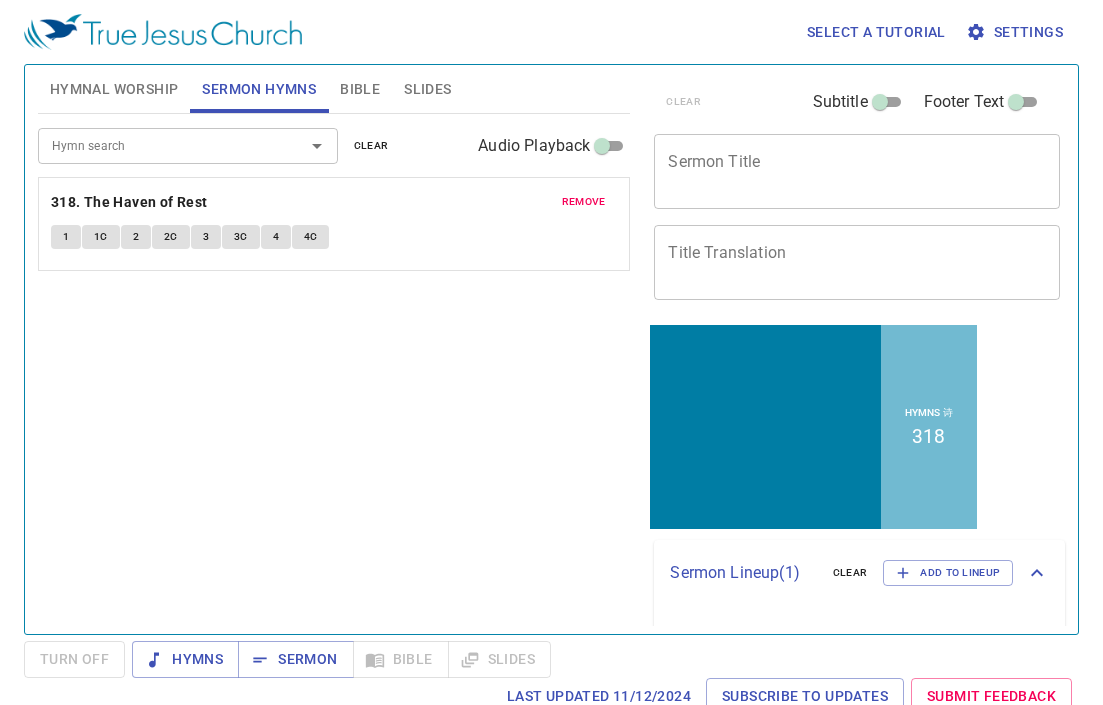 click on "remove" at bounding box center (584, 202) 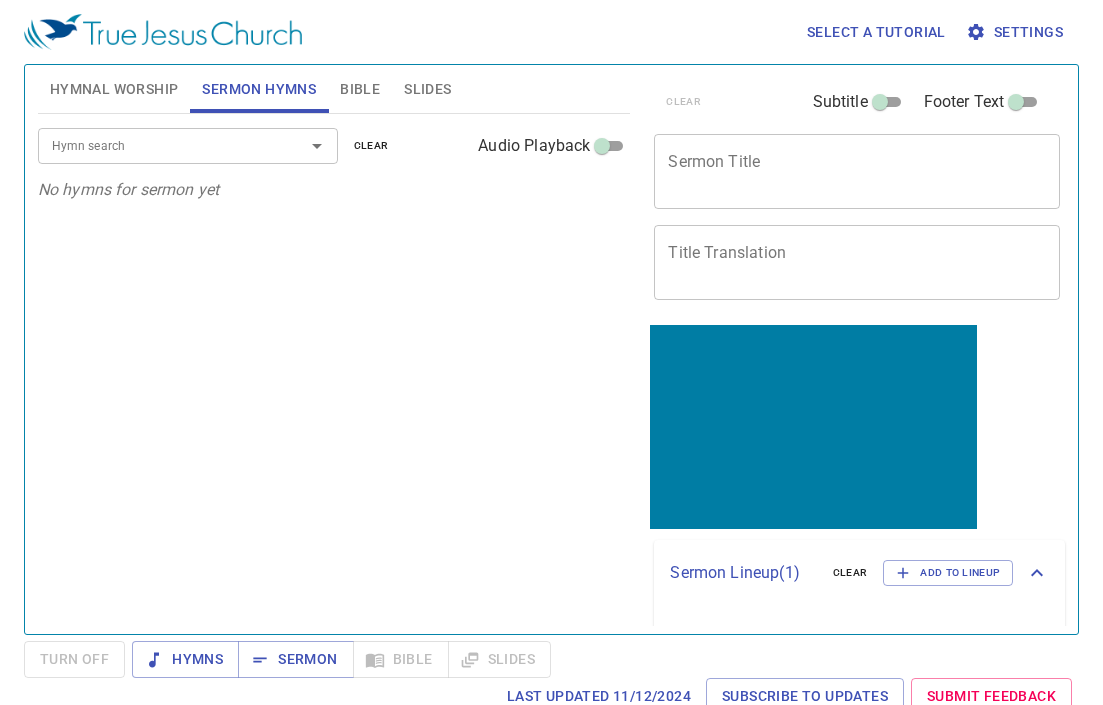 click on "x Sermon Title" at bounding box center (857, 171) 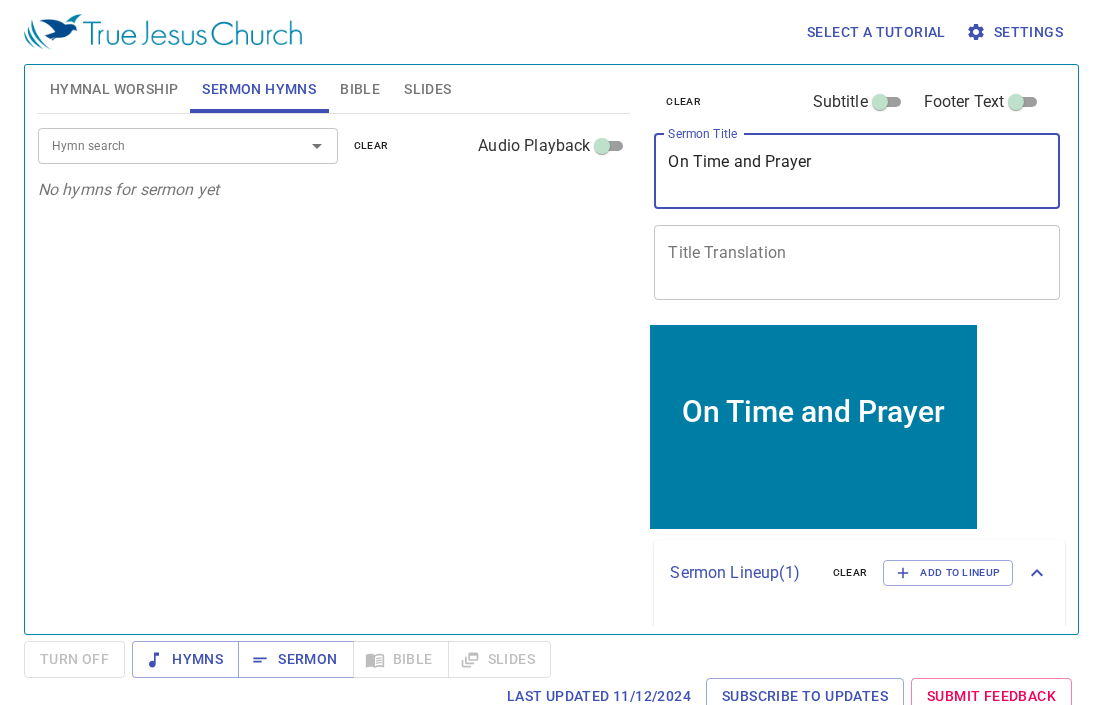 type on "On Time and Prayer" 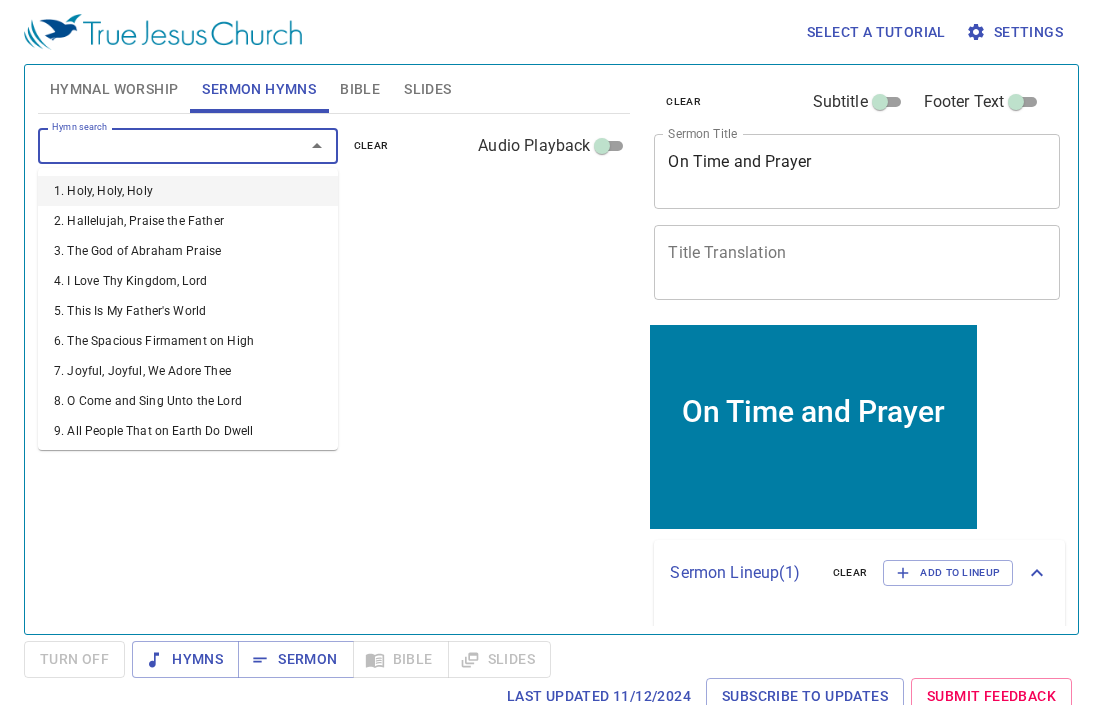 click on "Hymn search" at bounding box center [158, 145] 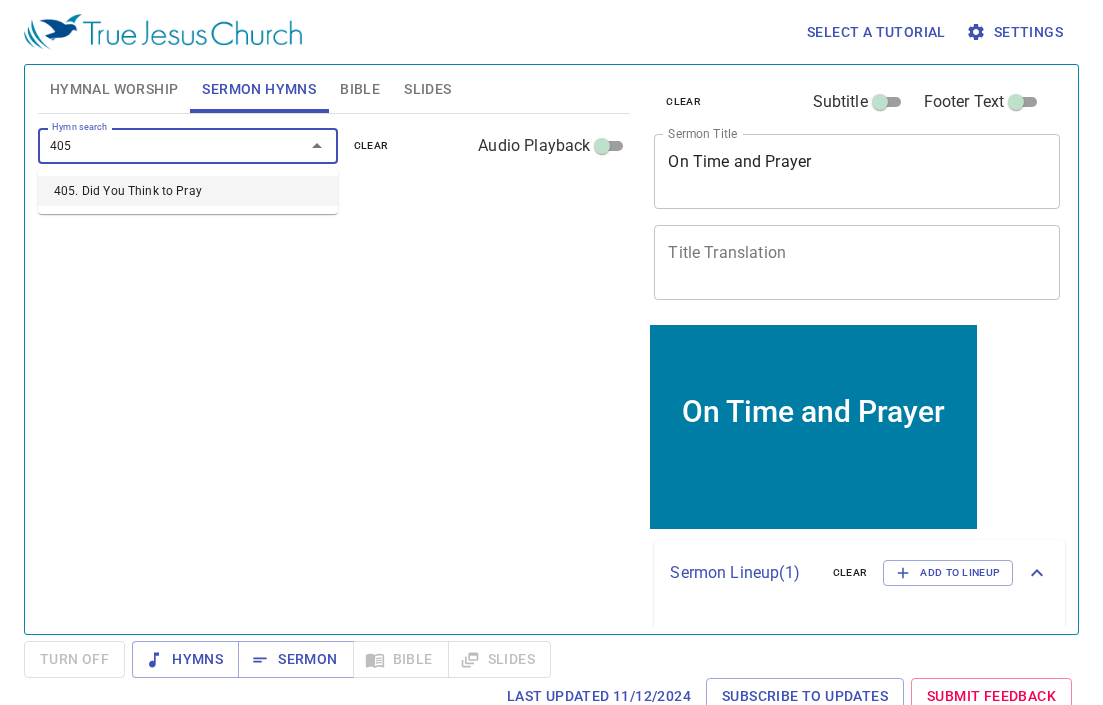 click on "405. Did You Think to Pray" at bounding box center (188, 191) 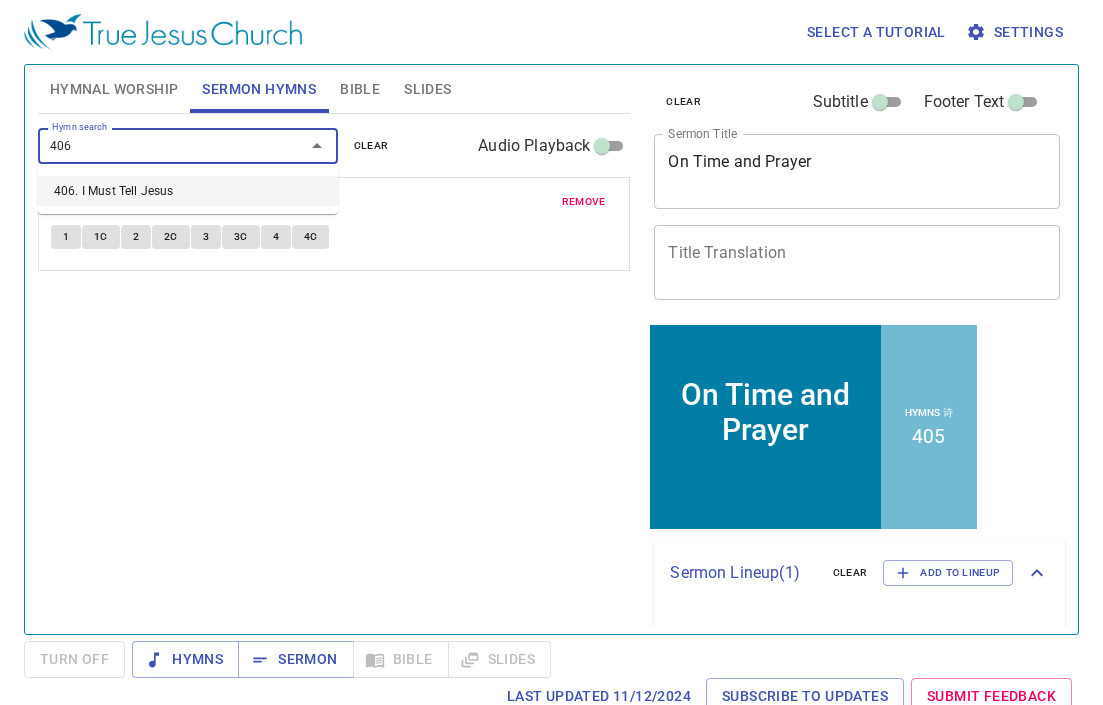 click on "406. I Must Tell Jesus" at bounding box center (188, 191) 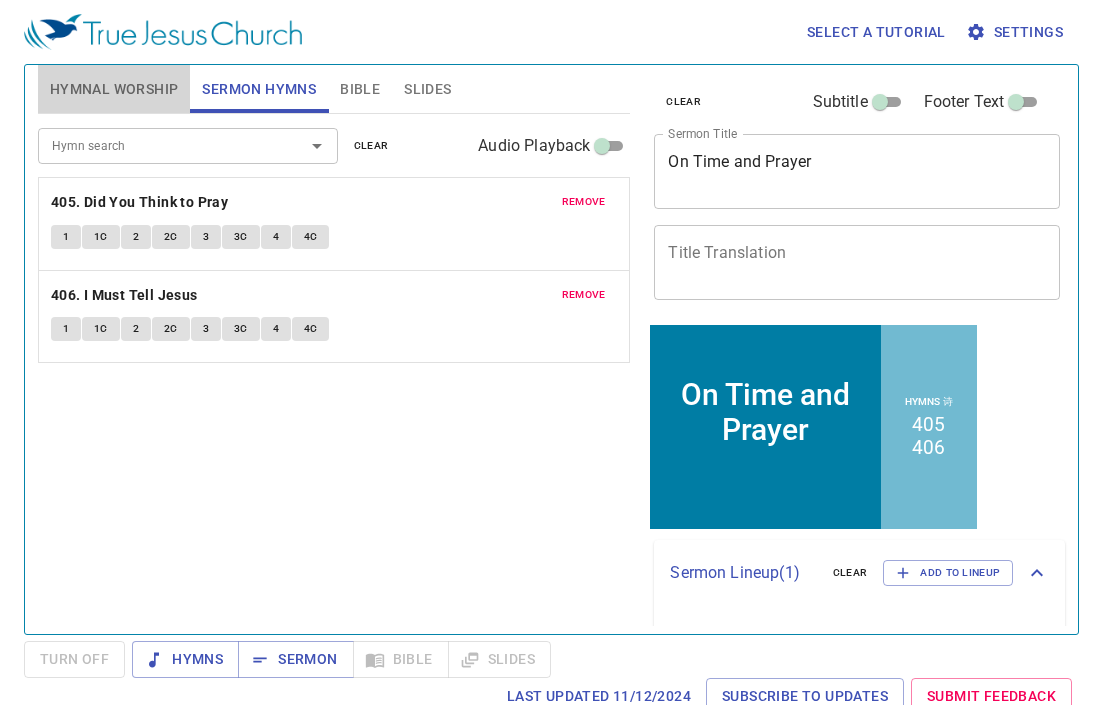 click on "Hymnal Worship" at bounding box center (114, 89) 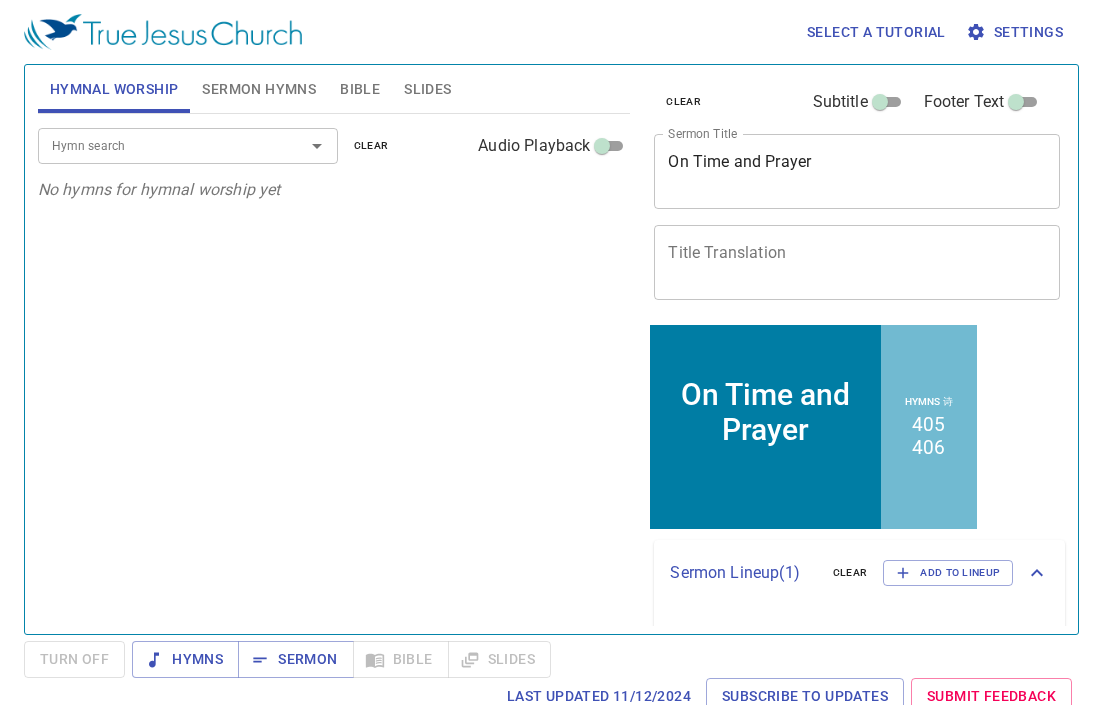 click on "Sermon Hymns" at bounding box center [259, 89] 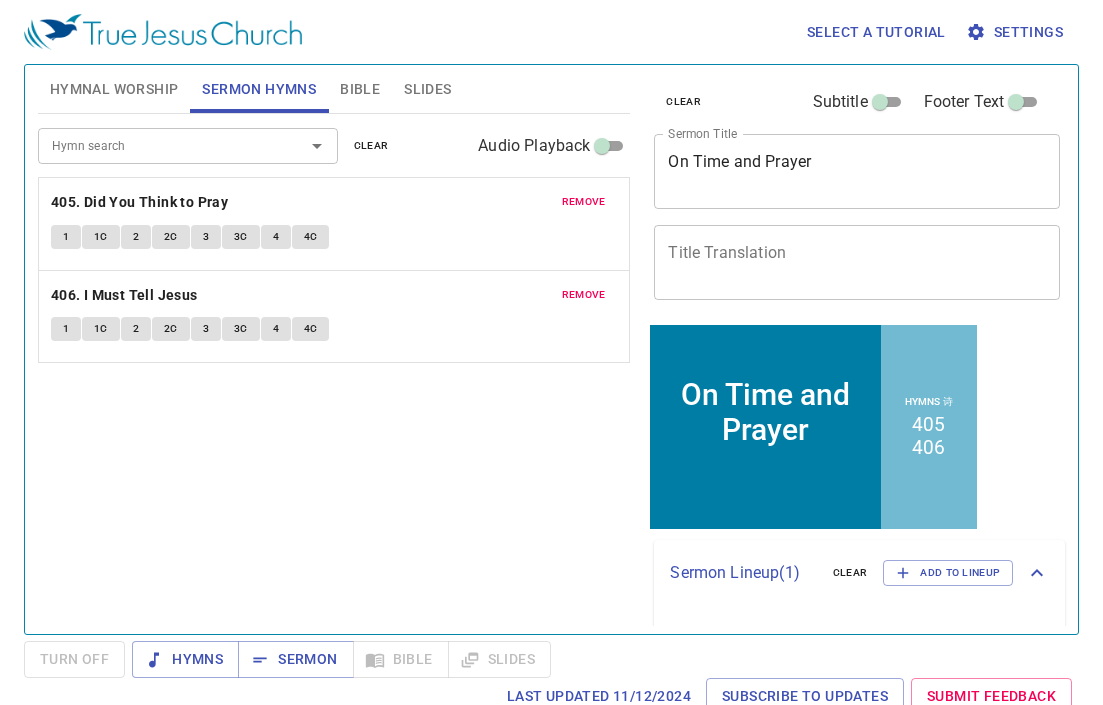 click on "Hymn search Hymn search   clear Audio Playback remove 405. Did You Think to Pray   1 1C 2 2C 3 3C 4 4C remove 406. I Must Tell Jesus   1 1C 2 2C 3 3C 4 4C" at bounding box center (334, 365) 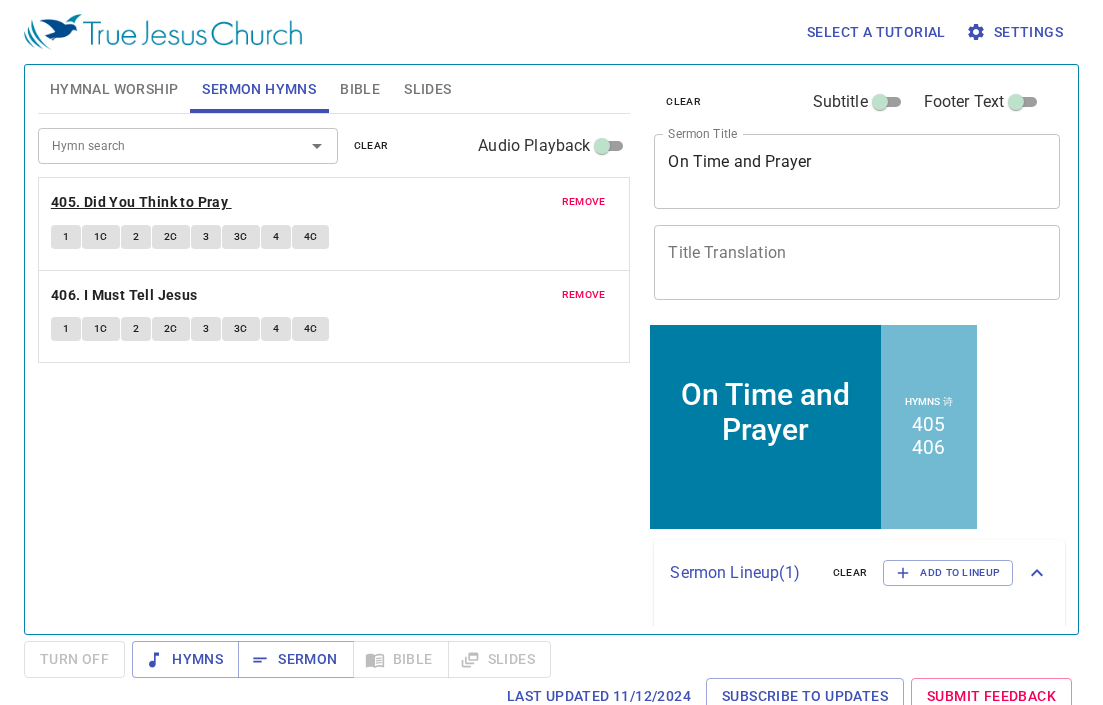 click on "405. Did You Think to Pray" at bounding box center [139, 202] 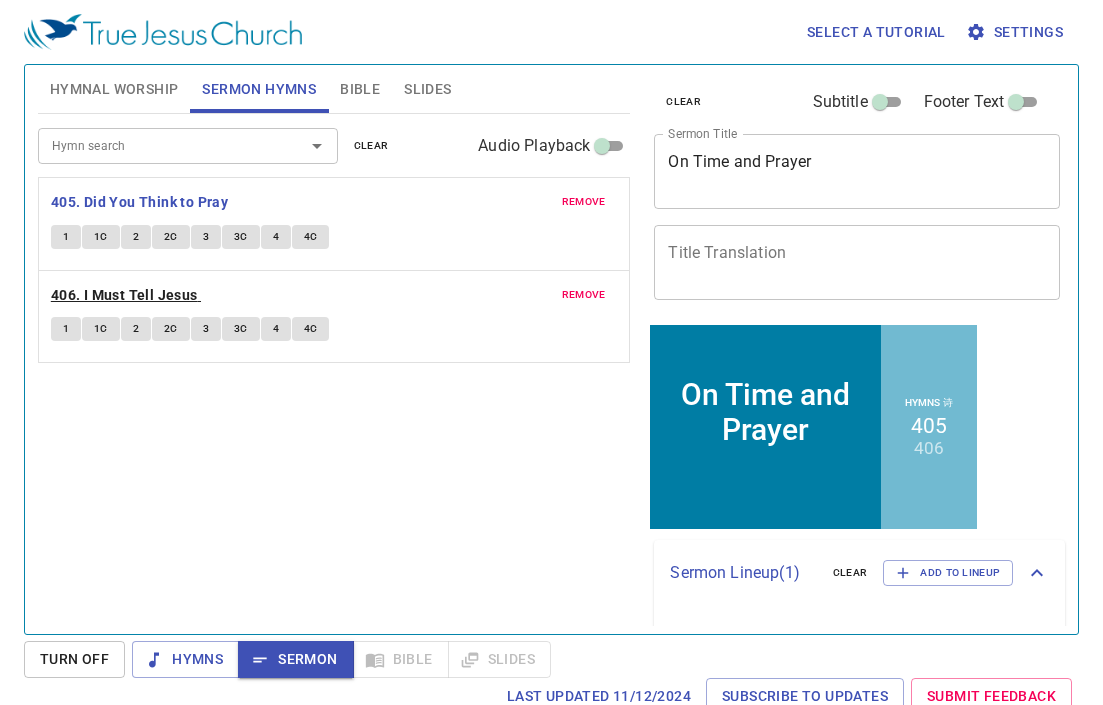 click on "406. I Must Tell Jesus" at bounding box center [139, 202] 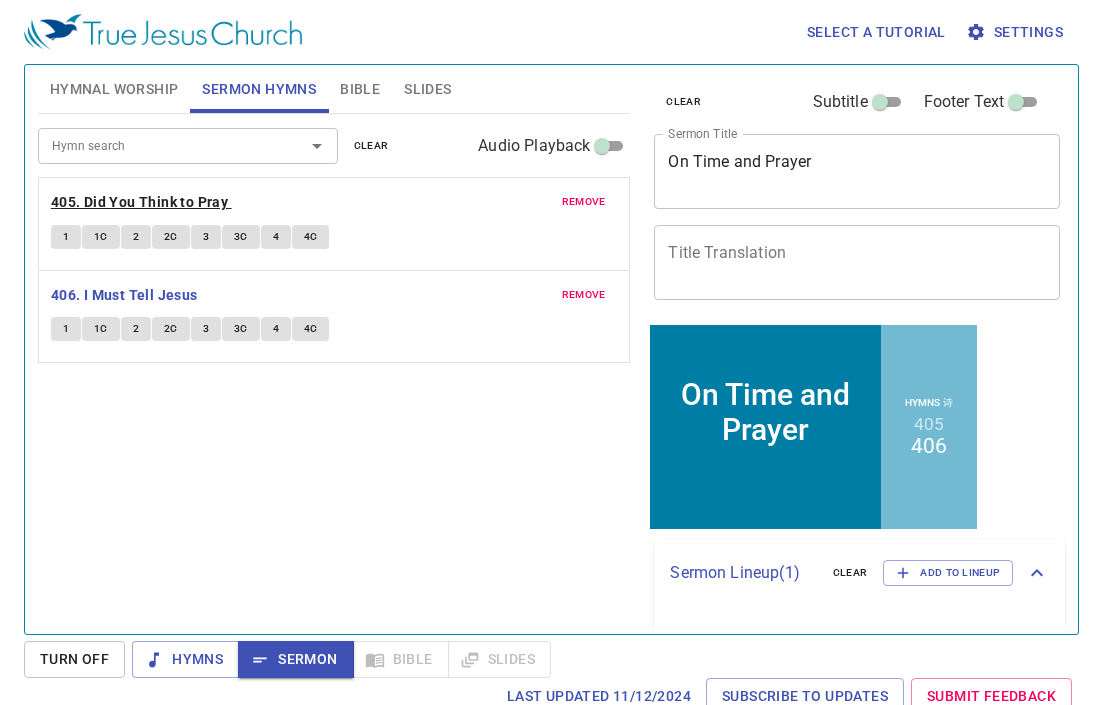 click on "405. Did You Think to Pray" at bounding box center [139, 202] 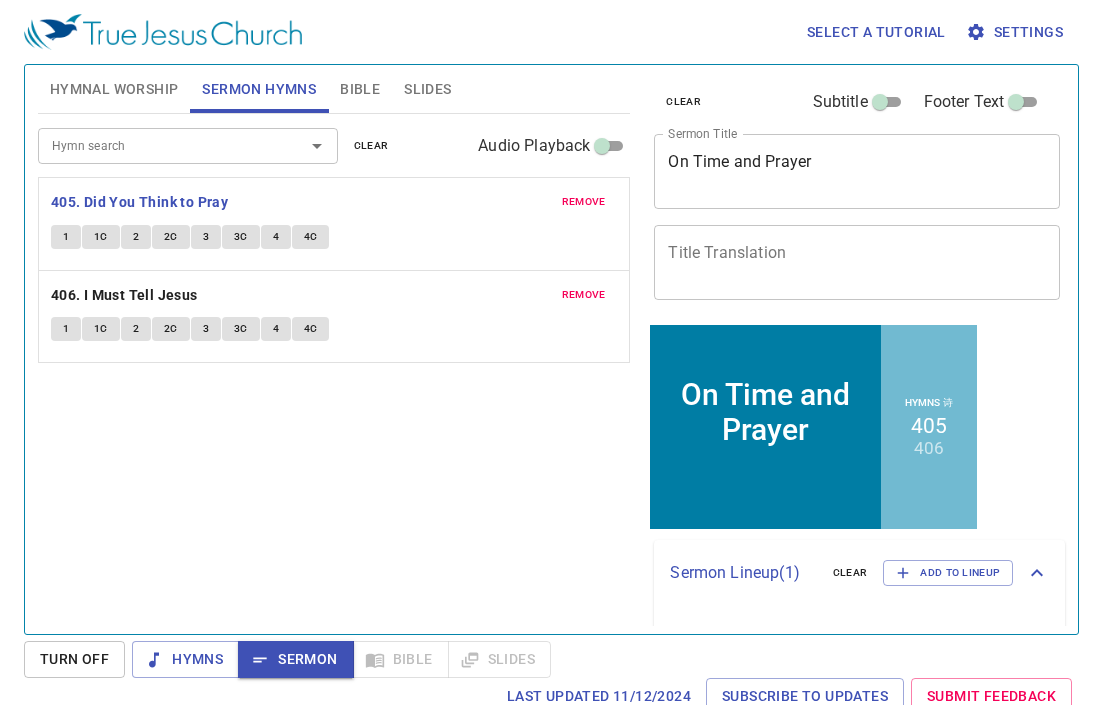 click on "1" at bounding box center (66, 237) 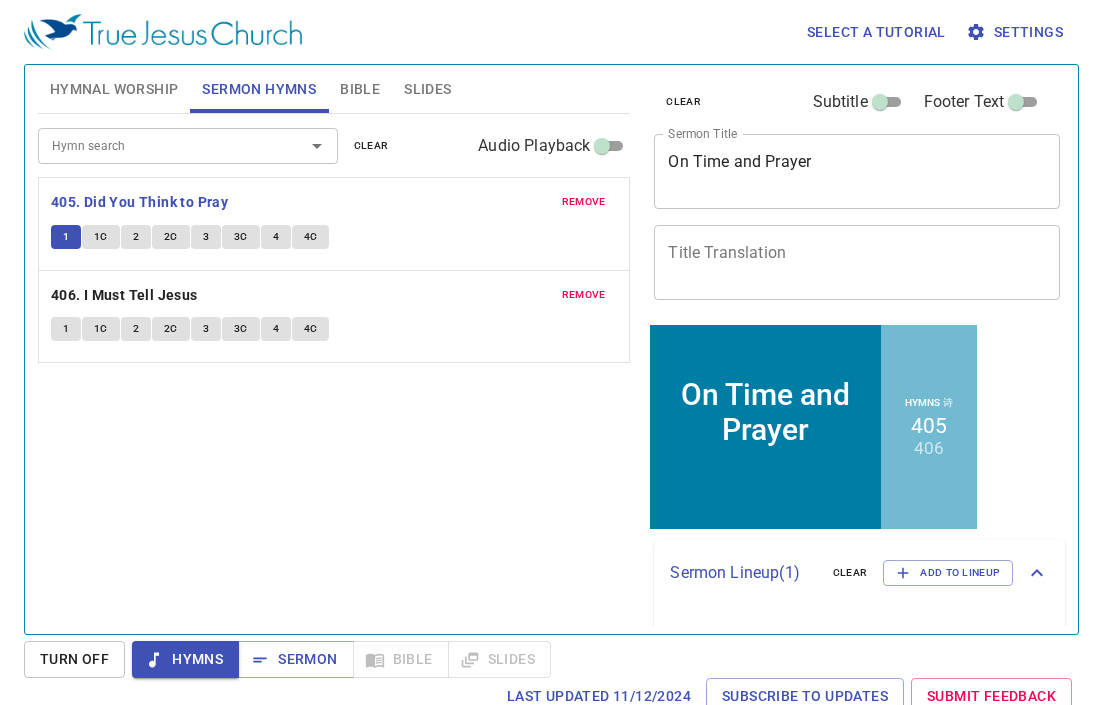 click on "1C" at bounding box center [66, 237] 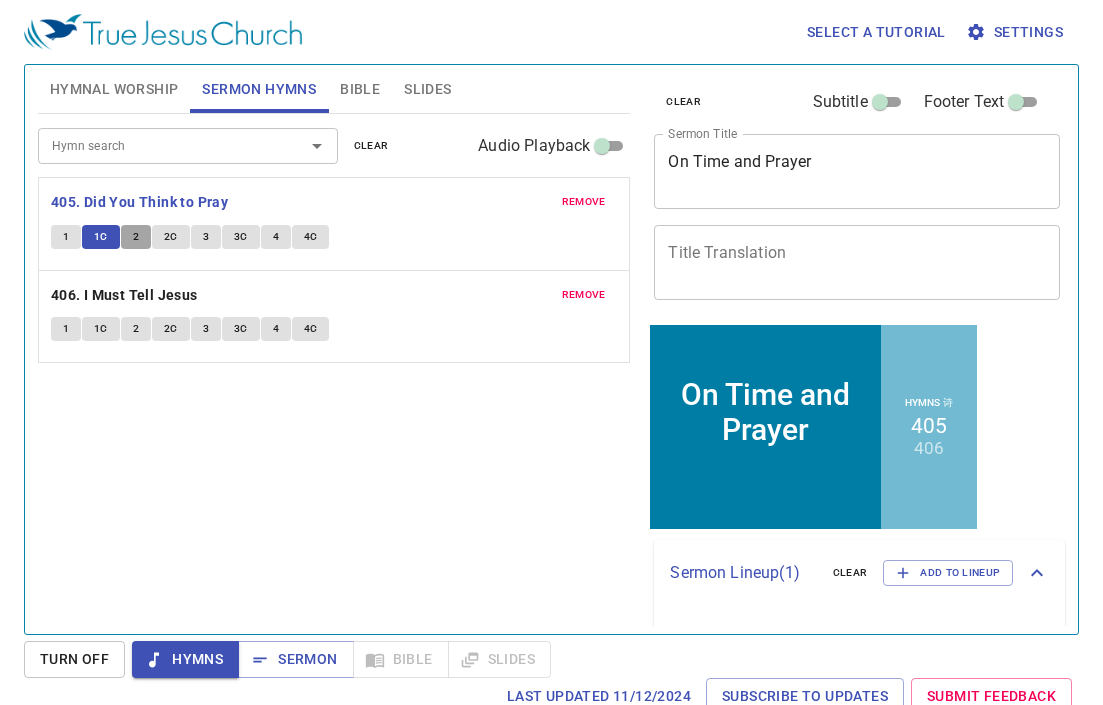 click on "2" at bounding box center [66, 237] 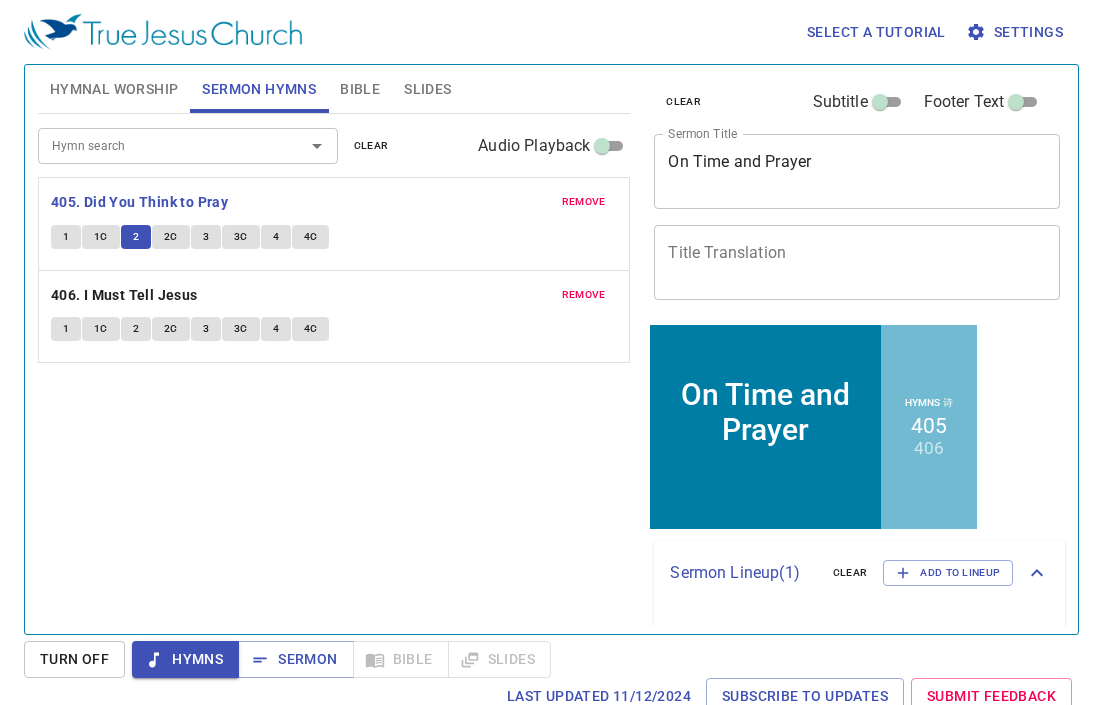 click on "2C" at bounding box center (66, 237) 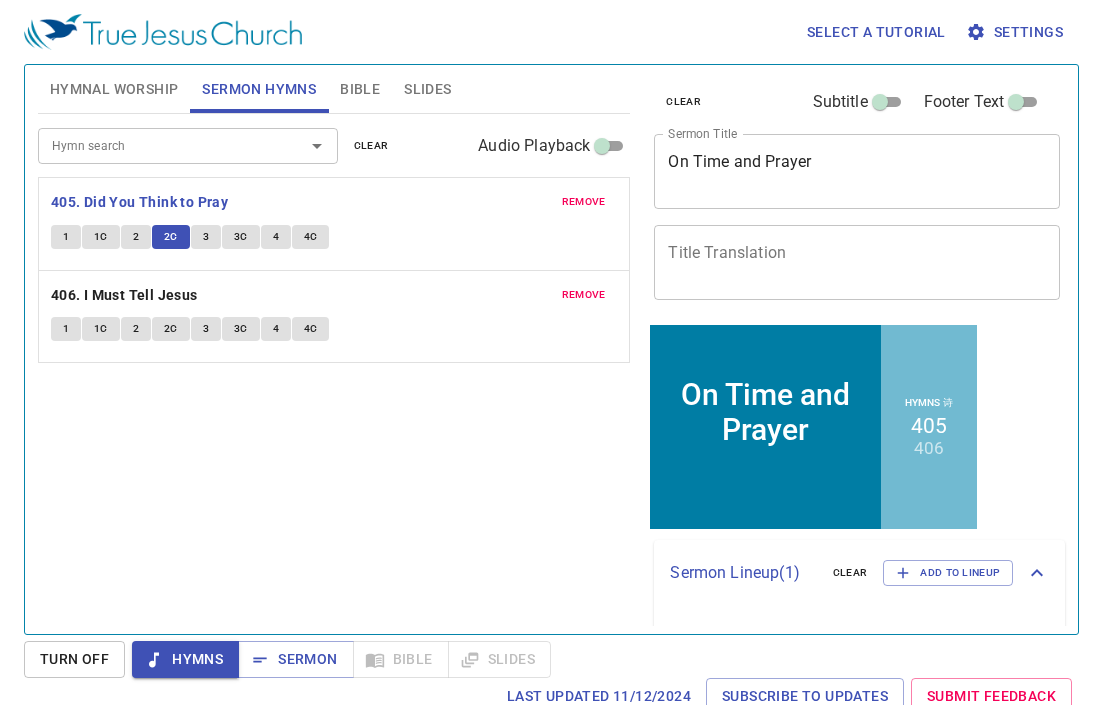 click on "3" at bounding box center (66, 237) 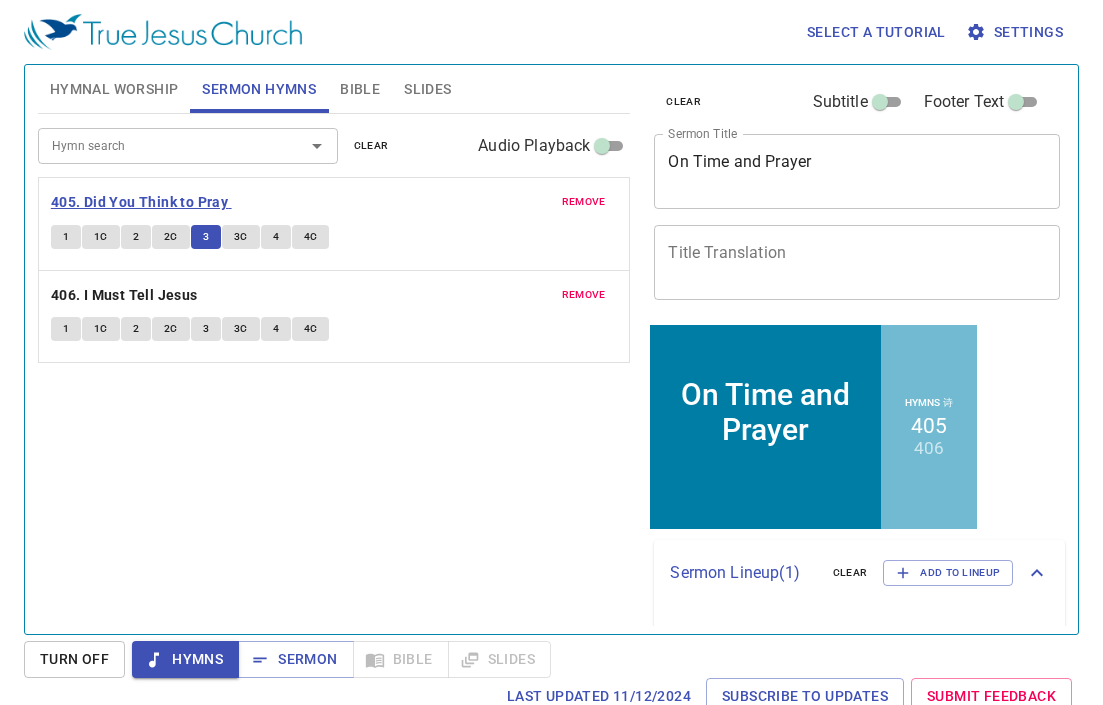 click on "405. Did You Think to Pray" at bounding box center [139, 202] 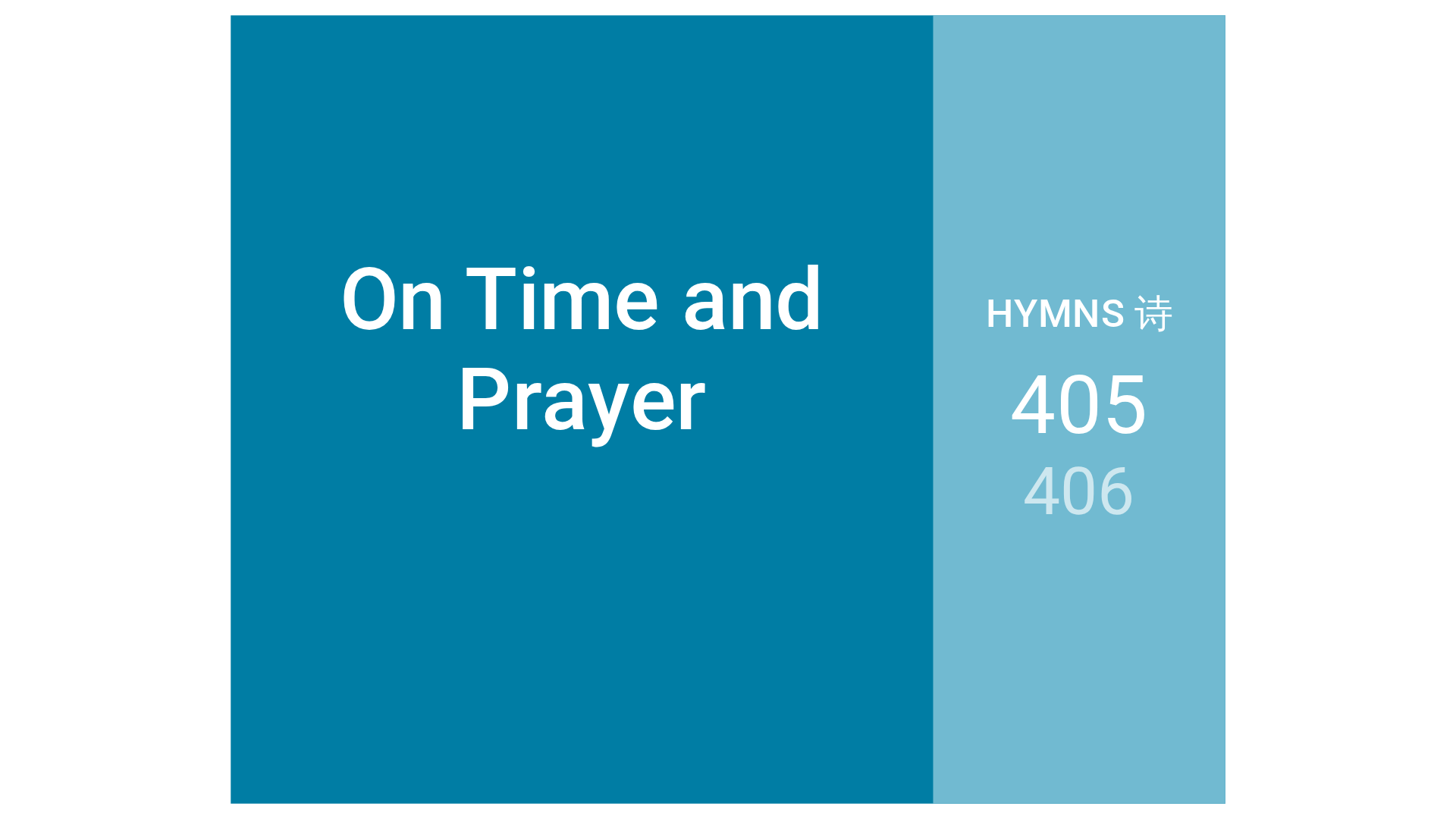 scroll, scrollTop: 0, scrollLeft: 0, axis: both 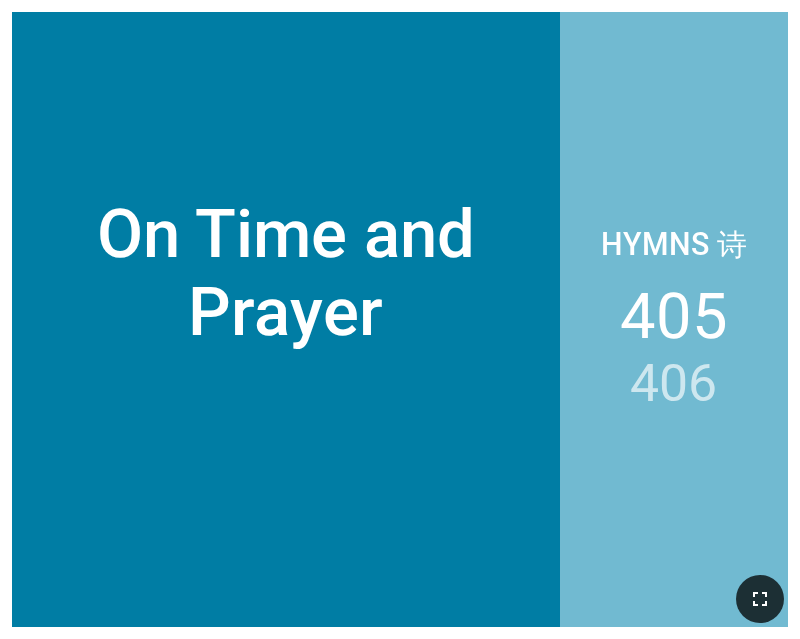 click at bounding box center [760, 599] 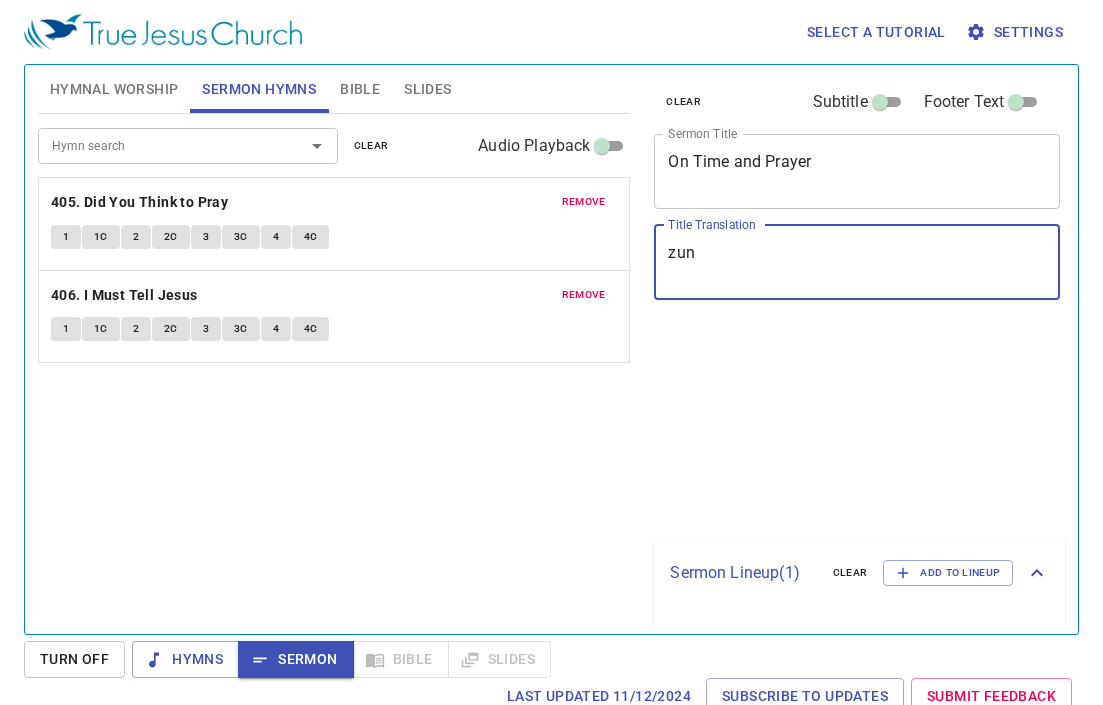 scroll, scrollTop: 0, scrollLeft: 0, axis: both 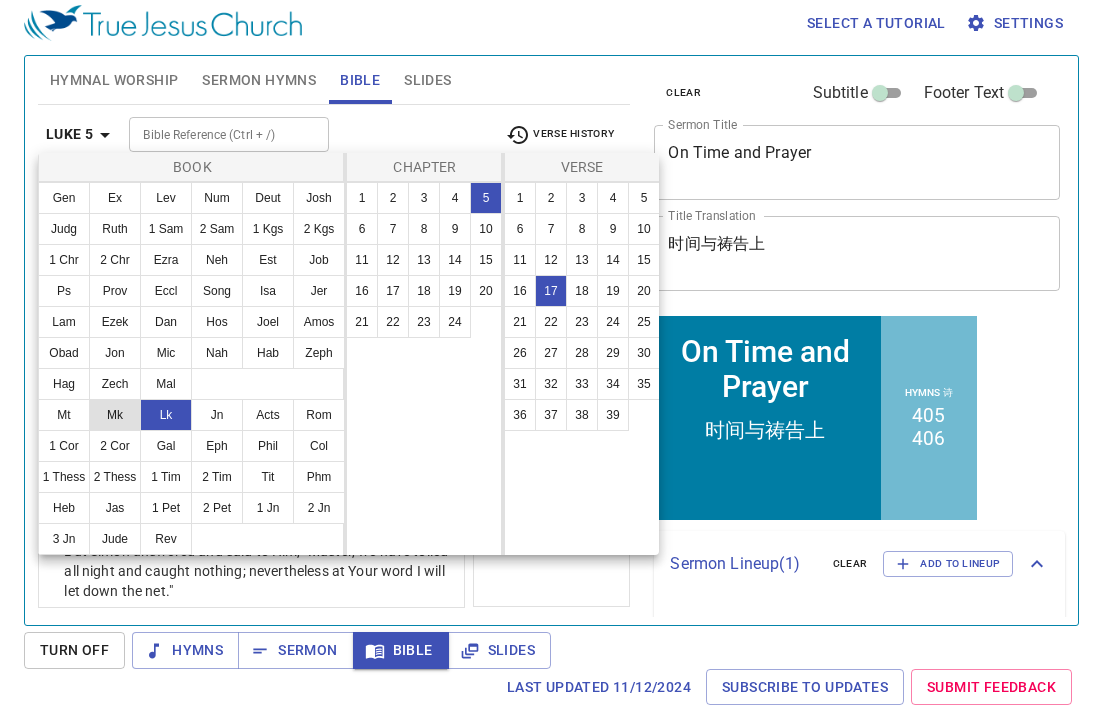 click on "Mk" at bounding box center (115, 415) 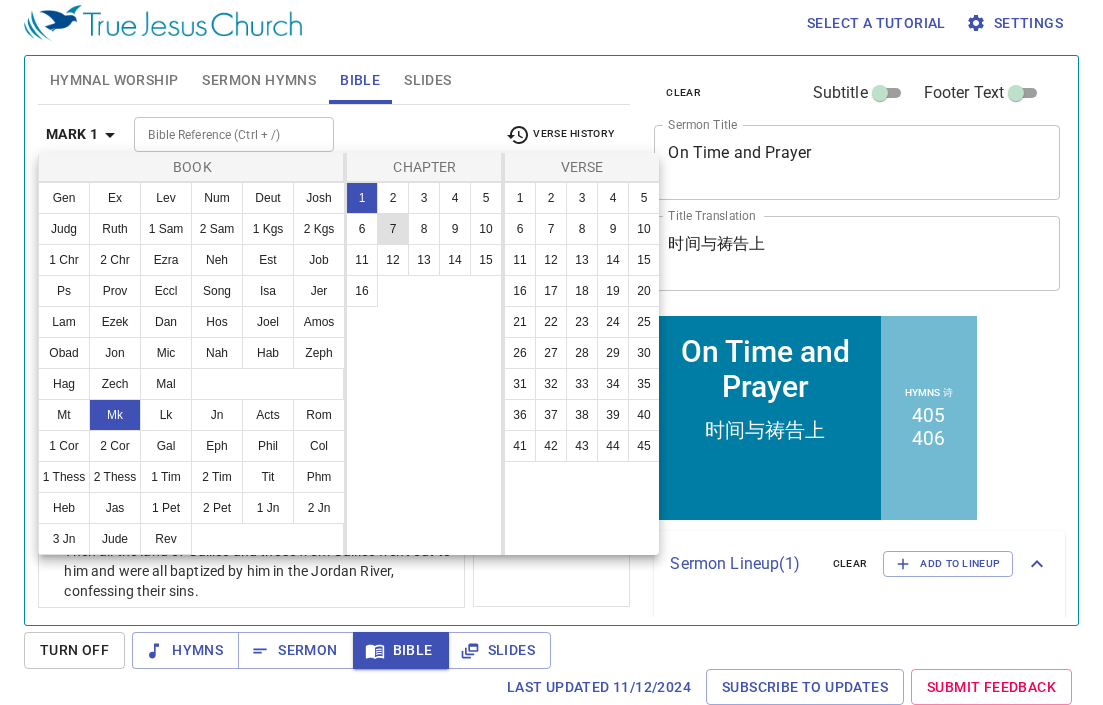 click on "6" at bounding box center (362, 229) 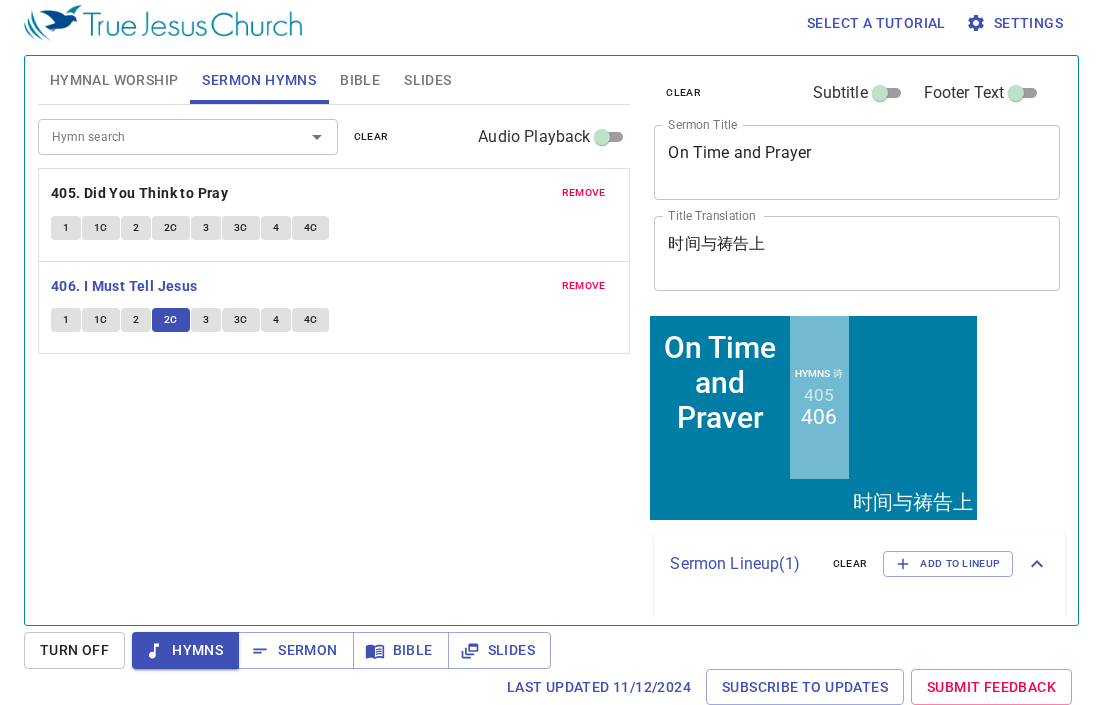 scroll, scrollTop: 9, scrollLeft: 0, axis: vertical 